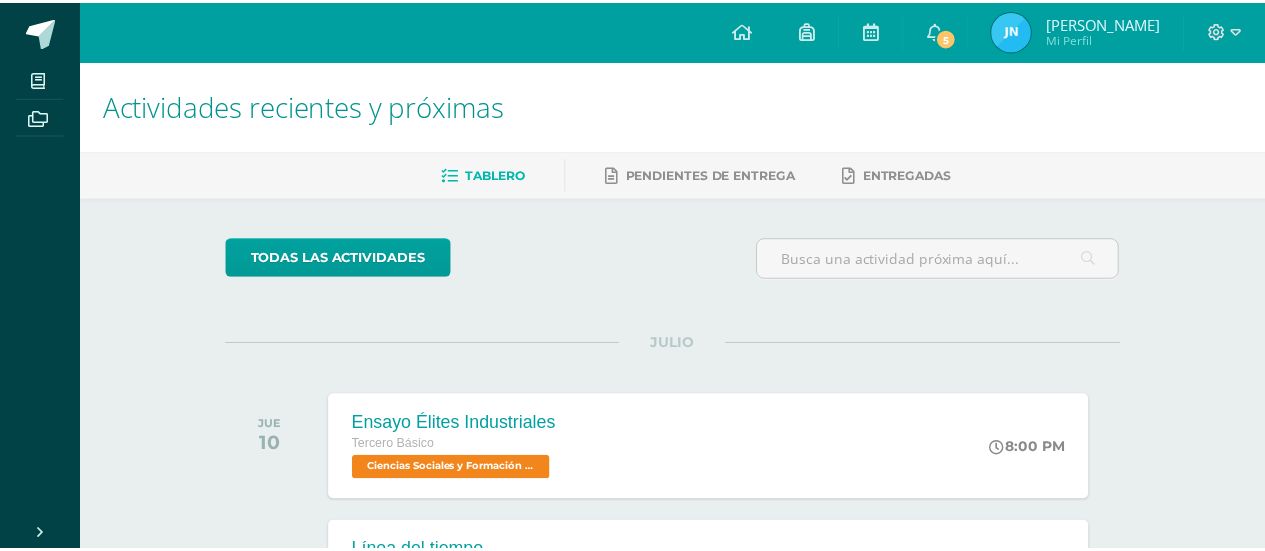scroll, scrollTop: 0, scrollLeft: 0, axis: both 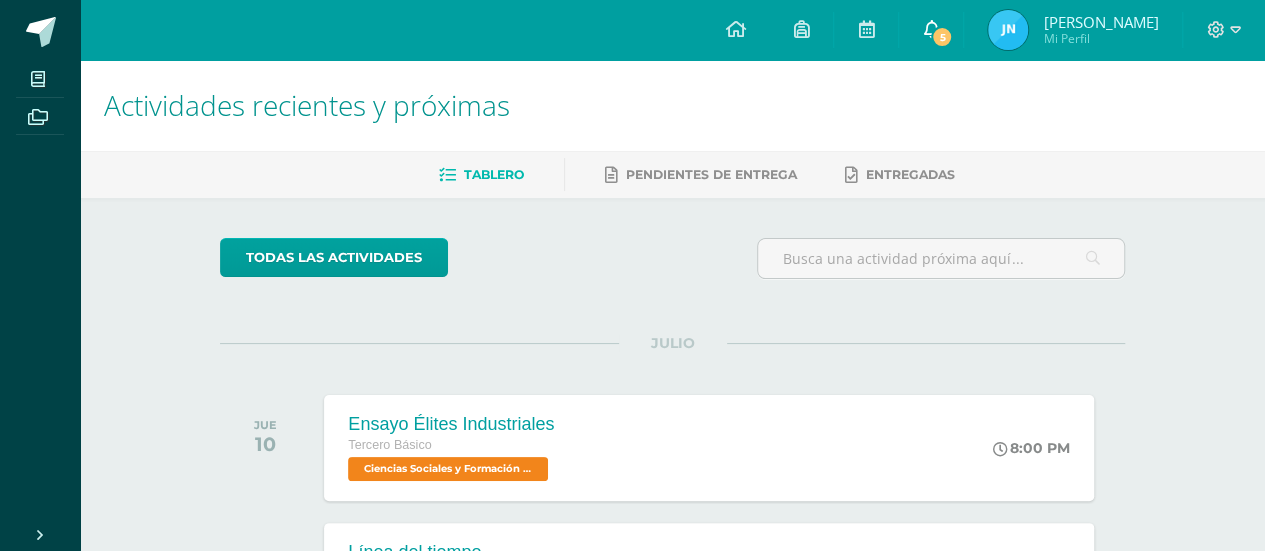 click at bounding box center [931, 29] 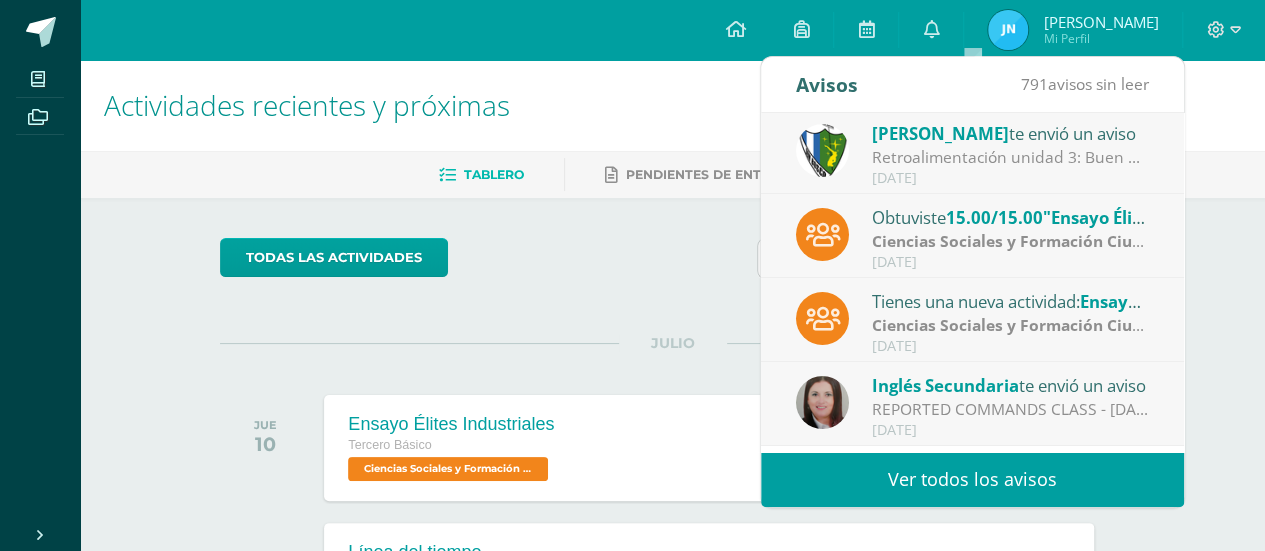 scroll, scrollTop: 0, scrollLeft: 0, axis: both 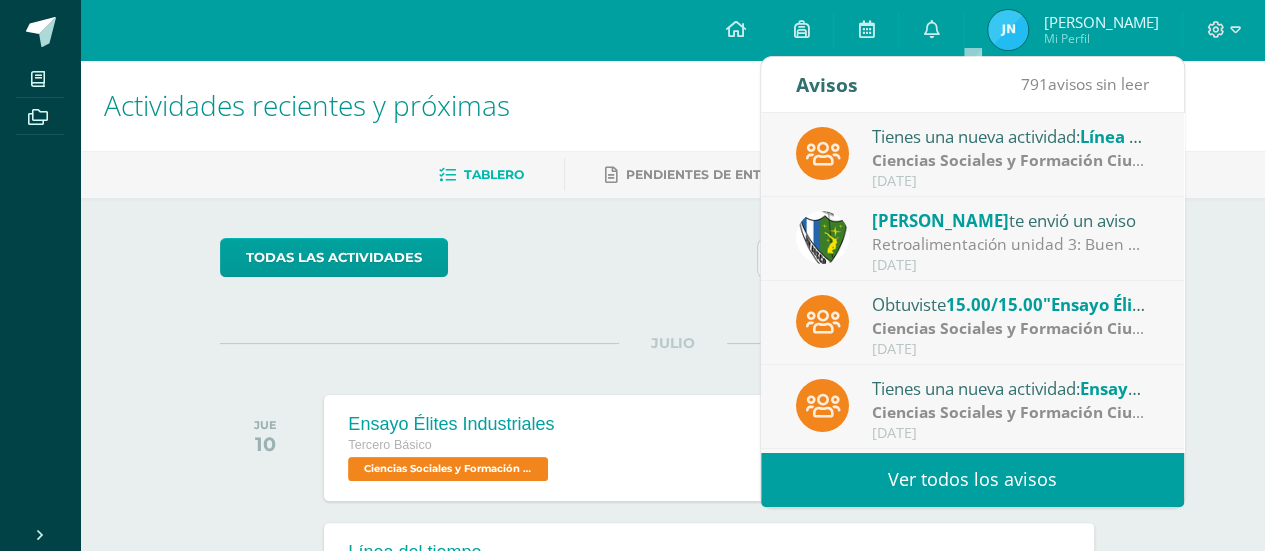 click on "[PERSON_NAME]" at bounding box center (940, 220) 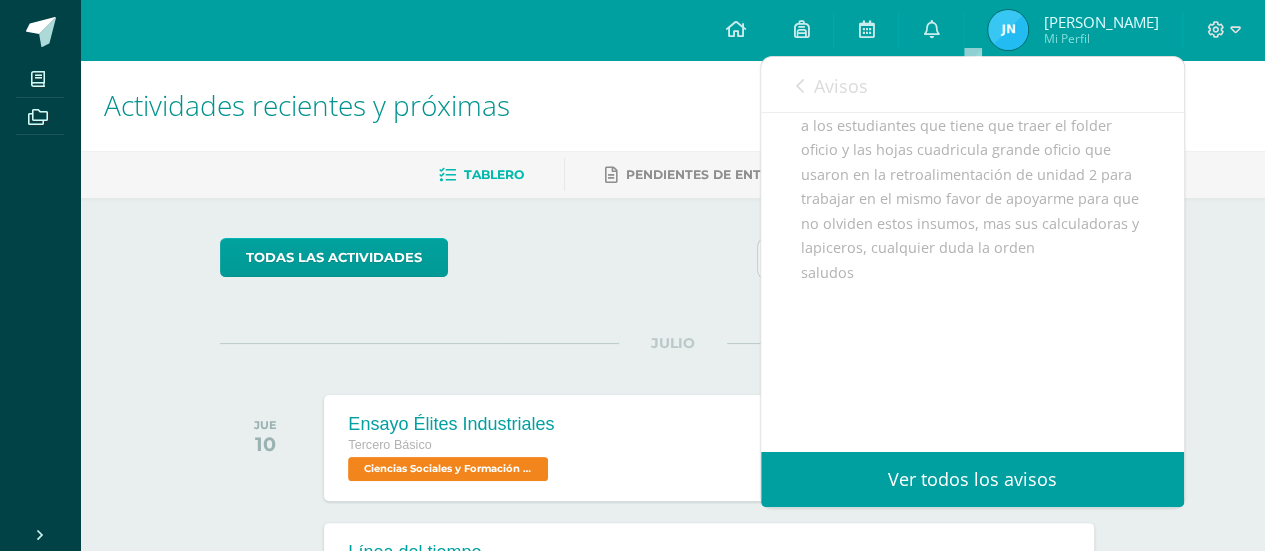 scroll, scrollTop: 404, scrollLeft: 0, axis: vertical 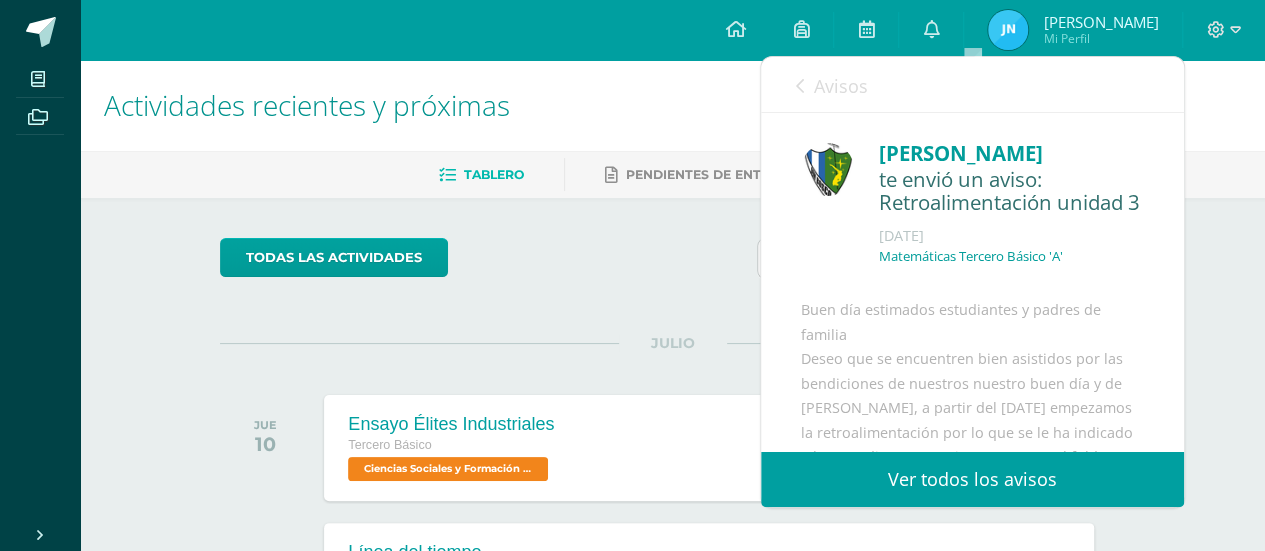 click on "Avisos" at bounding box center (832, 85) 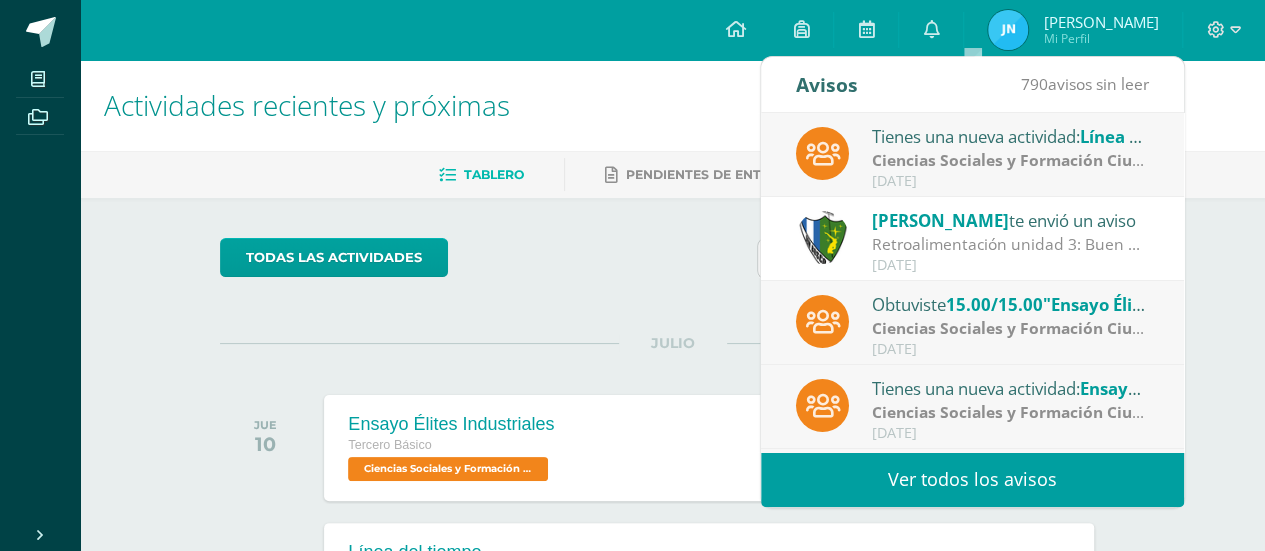 click on "[DATE]" at bounding box center [1011, 181] 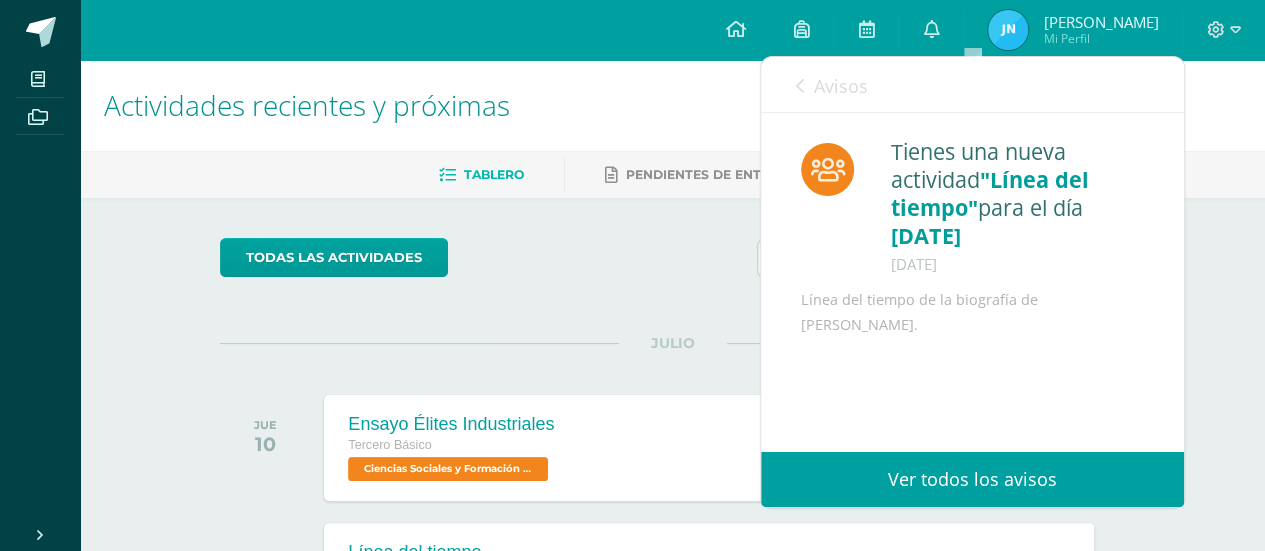 click on "todas las Actividades
No tienes actividades
Échale un vistazo a los demás períodos o  sal y disfruta del sol
JULIO
JUE
10
Ensayo Élites Industriales
Tercero Básico
Ciencias Sociales y Formación Ciudadana e Interculturalidad 'A'
8:00 PM
Ensayo Élites Industriales" at bounding box center [672, 1116] 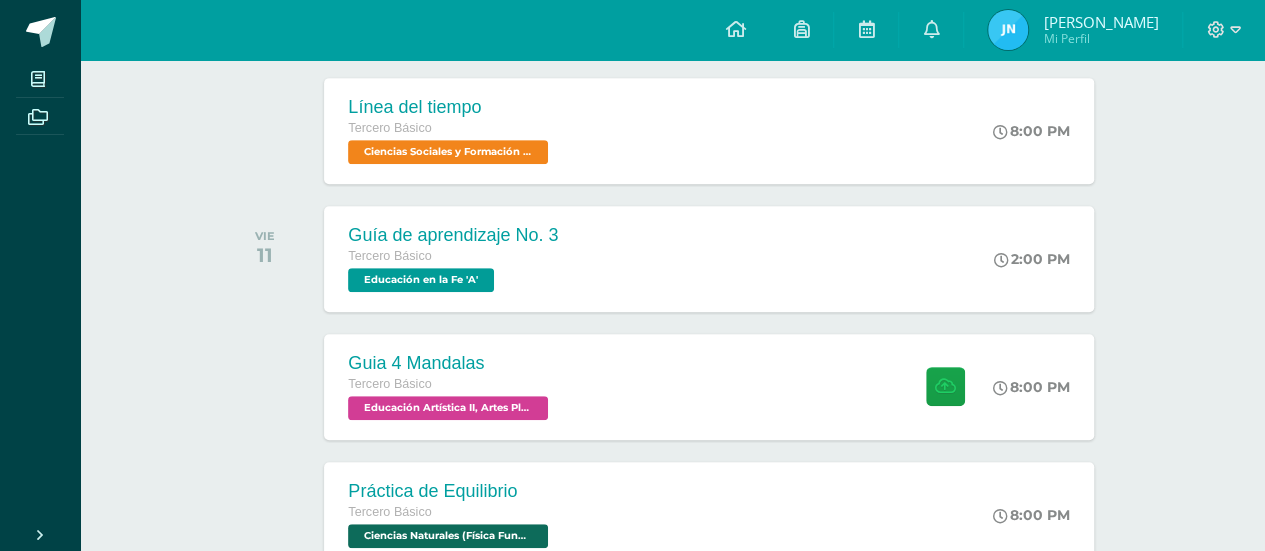 scroll, scrollTop: 490, scrollLeft: 0, axis: vertical 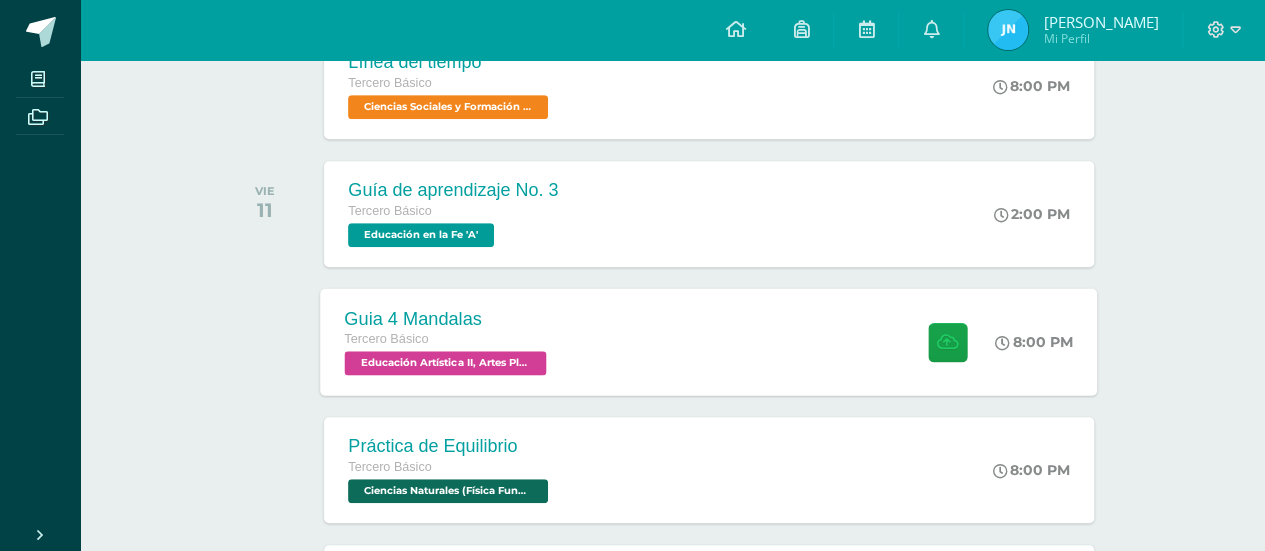 click on "Guia 4  Mandalas
Tercero Básico
Educación Artística II, Artes Plásticas 'A'
8:00 PM
Guia 4  Mandalas
Educación Artística II, Artes Plásticas" at bounding box center (709, 341) 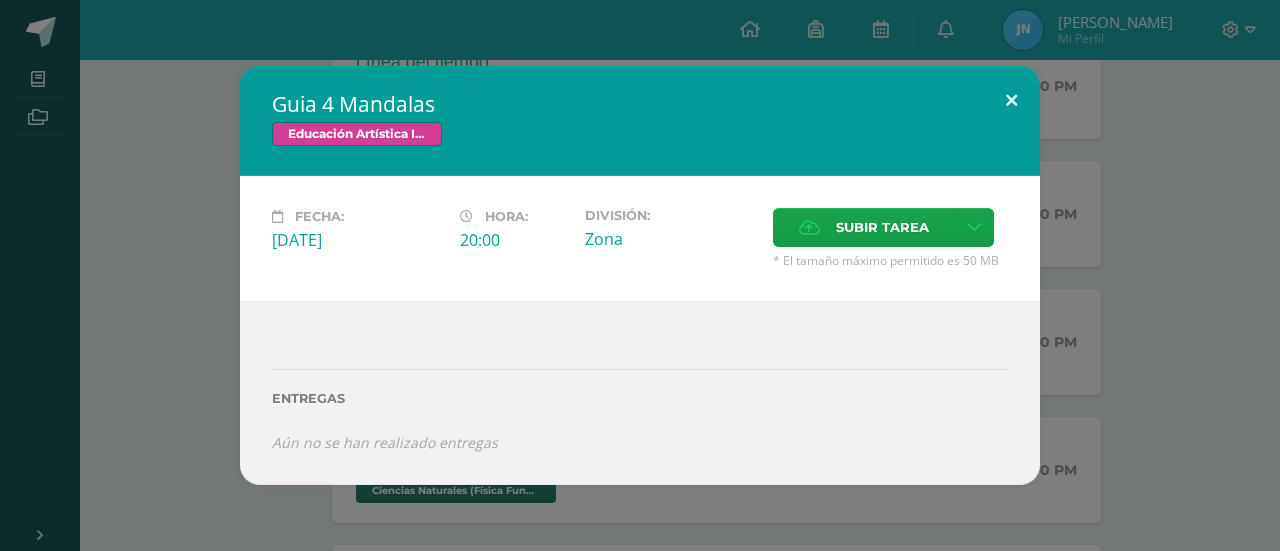 click at bounding box center (1011, 100) 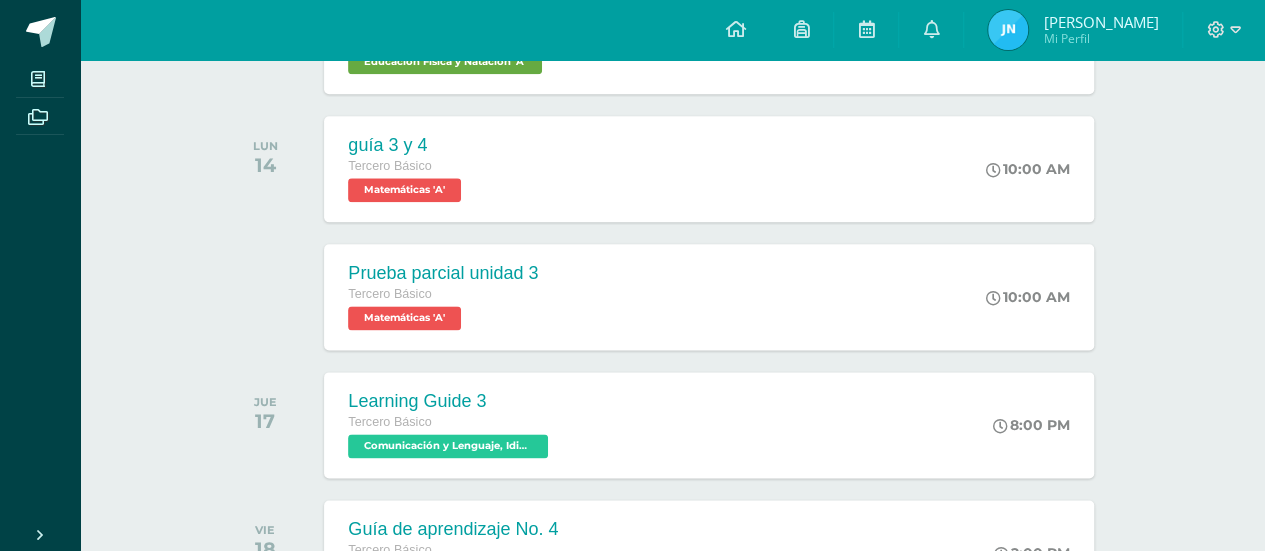 scroll, scrollTop: 1189, scrollLeft: 0, axis: vertical 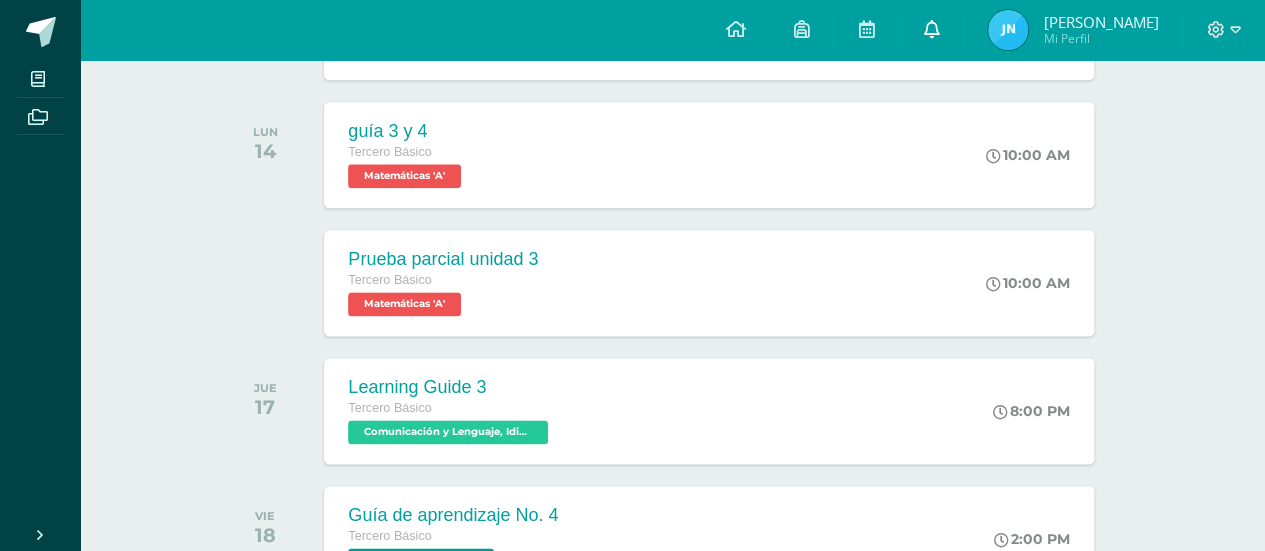 click on "0" at bounding box center [931, 30] 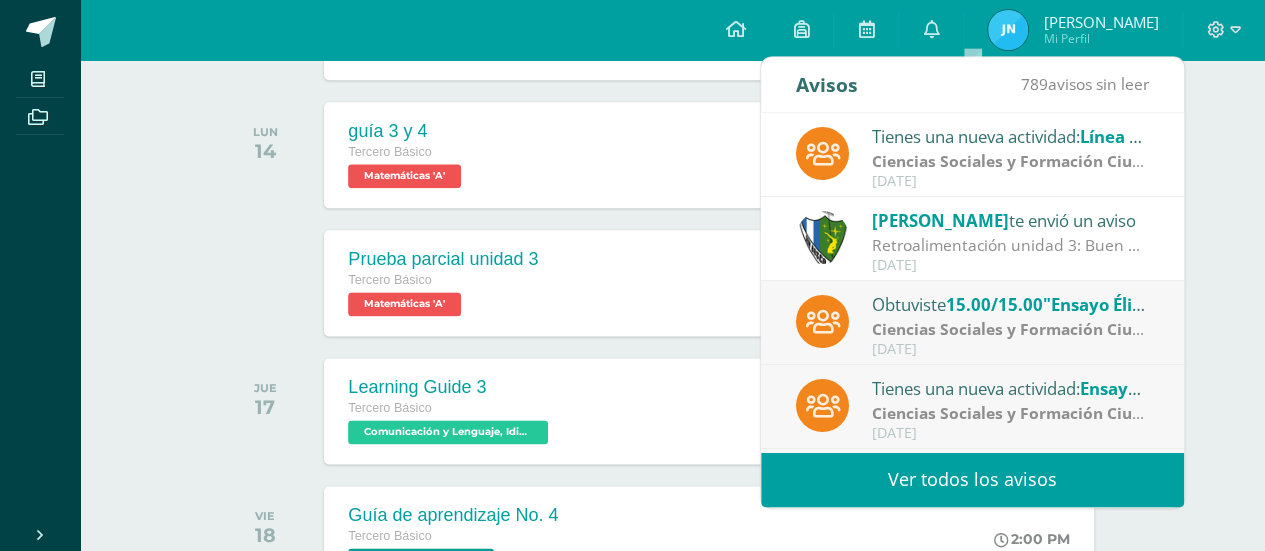 click on "Ver todos los avisos" at bounding box center [972, 479] 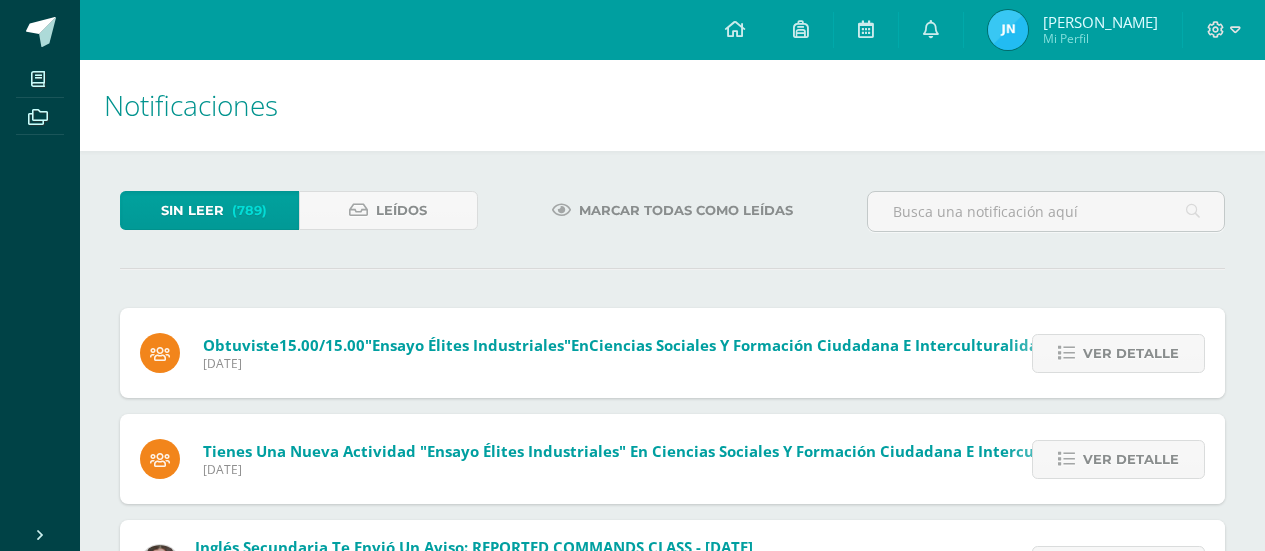 scroll, scrollTop: 0, scrollLeft: 0, axis: both 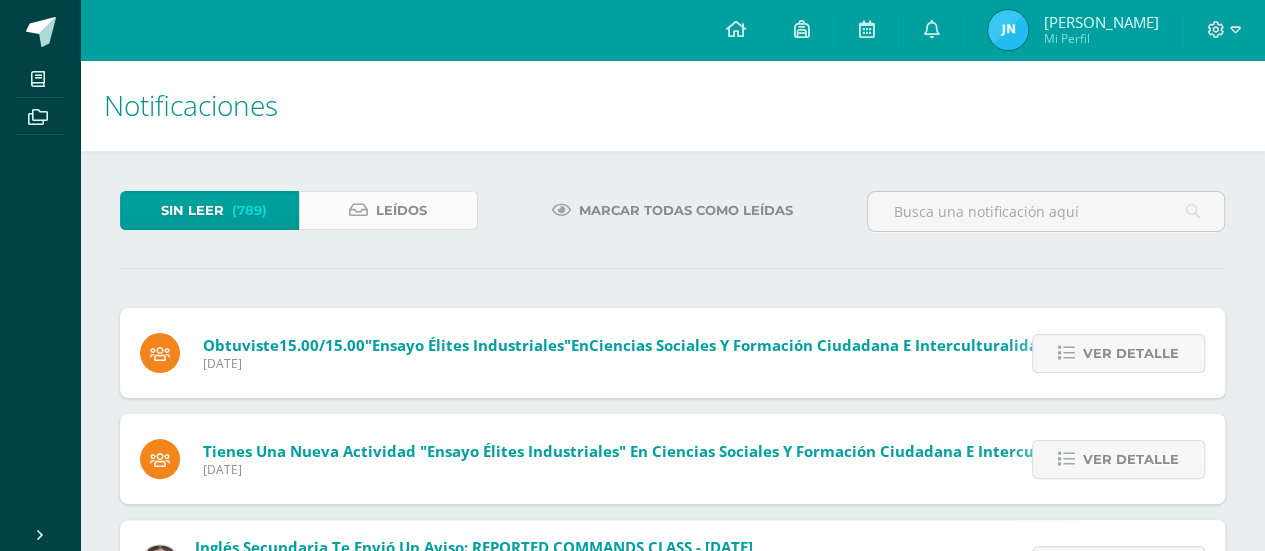 click on "Leídos" at bounding box center (388, 210) 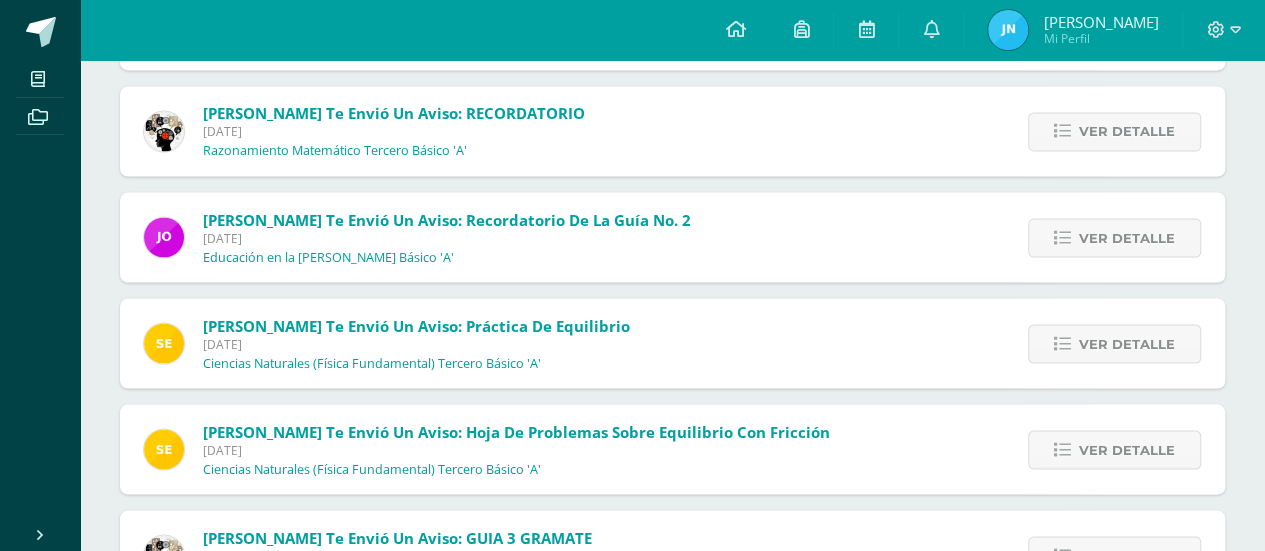 scroll, scrollTop: 1707, scrollLeft: 0, axis: vertical 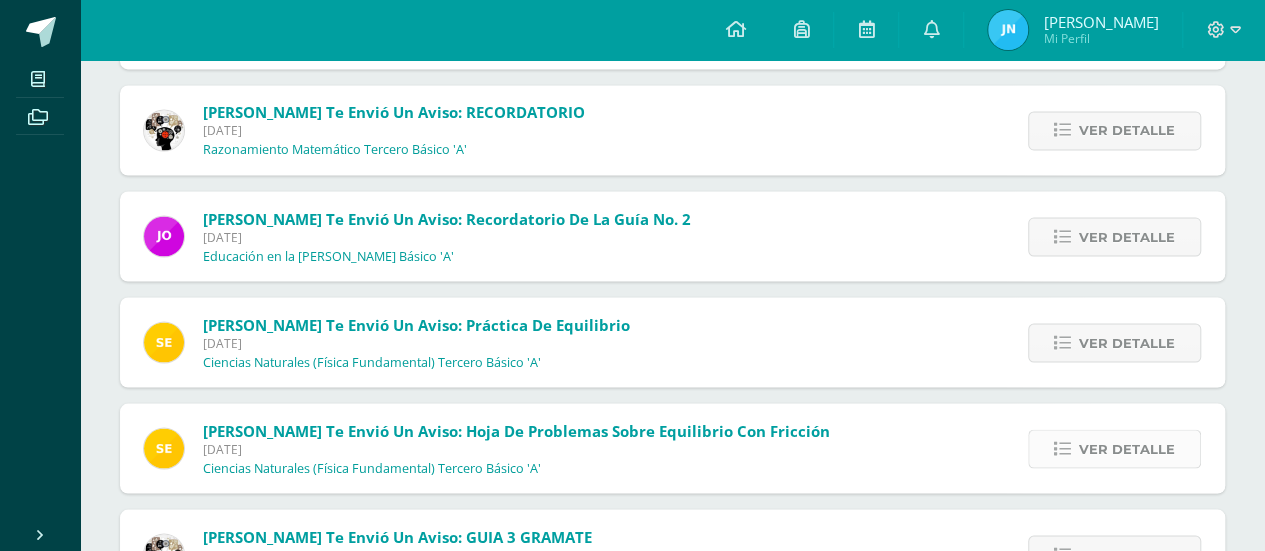 click on "Ver detalle" at bounding box center [1114, 448] 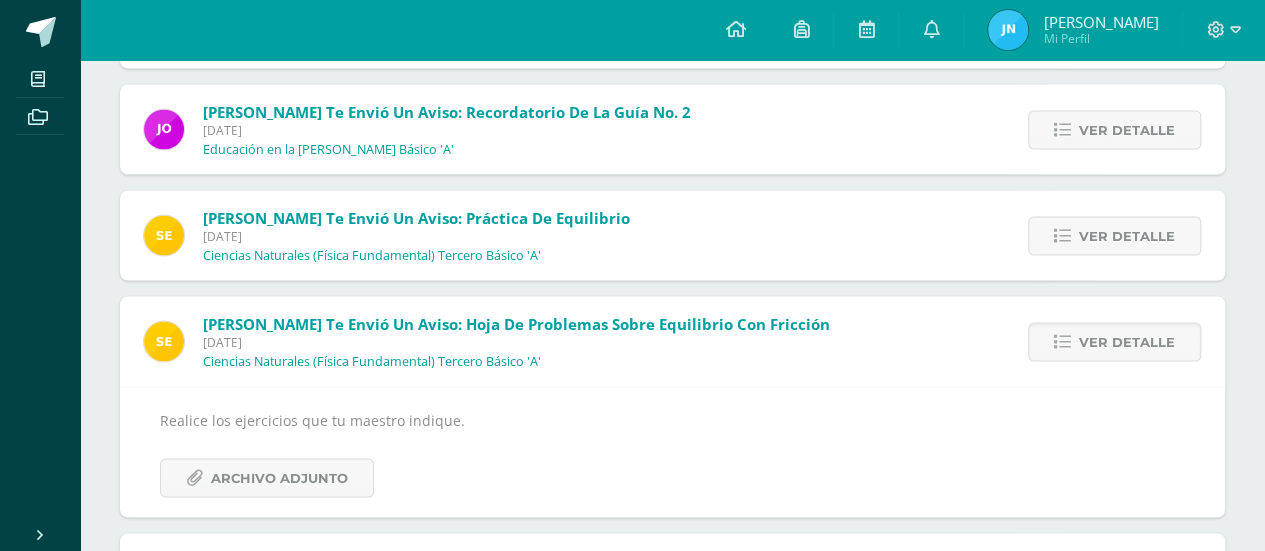 scroll, scrollTop: 1815, scrollLeft: 0, axis: vertical 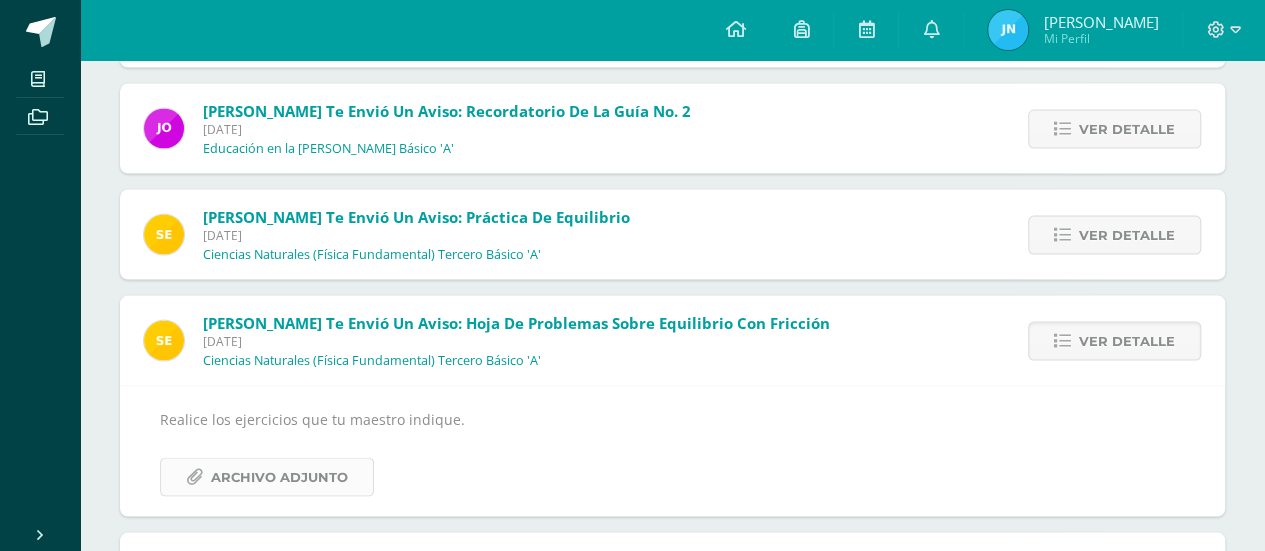 click on "Archivo Adjunto" at bounding box center (279, 476) 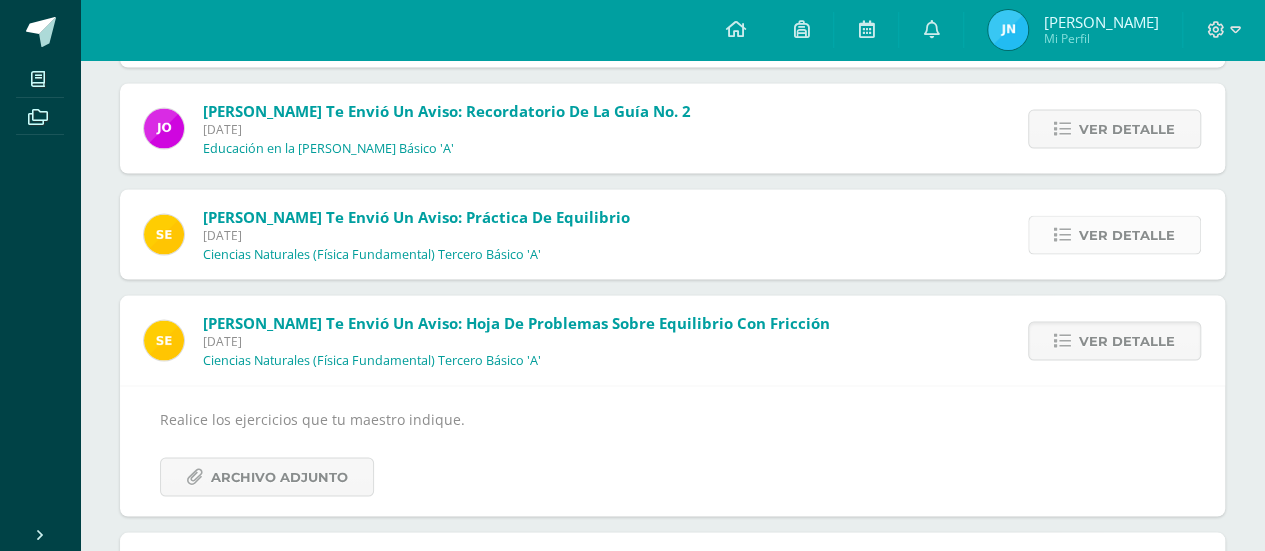click on "Ver detalle" at bounding box center [1127, 234] 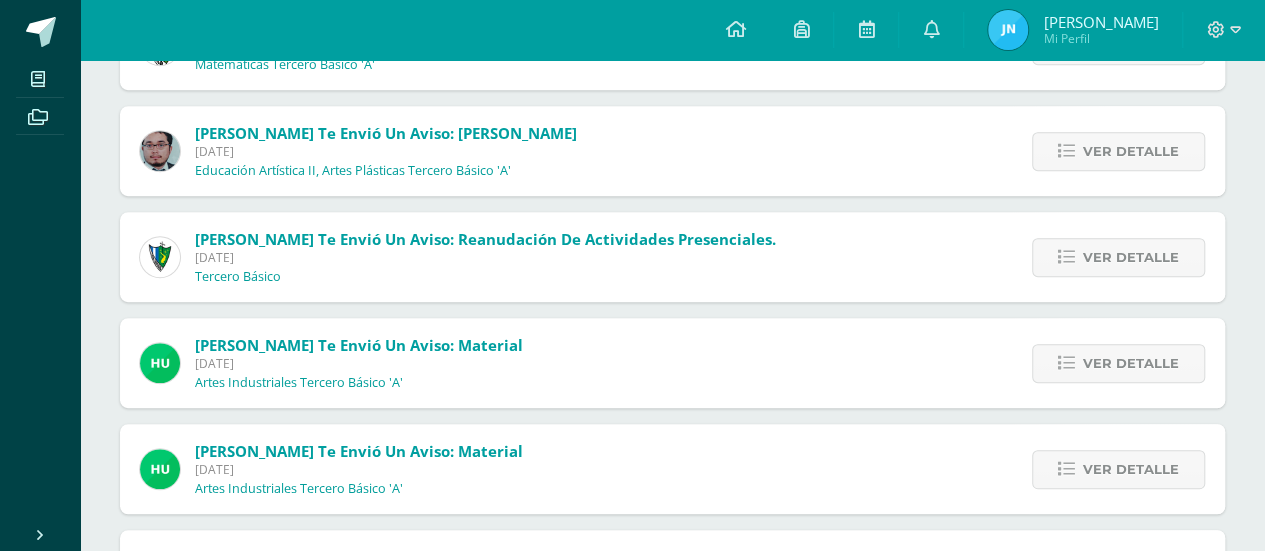 scroll, scrollTop: 370, scrollLeft: 0, axis: vertical 